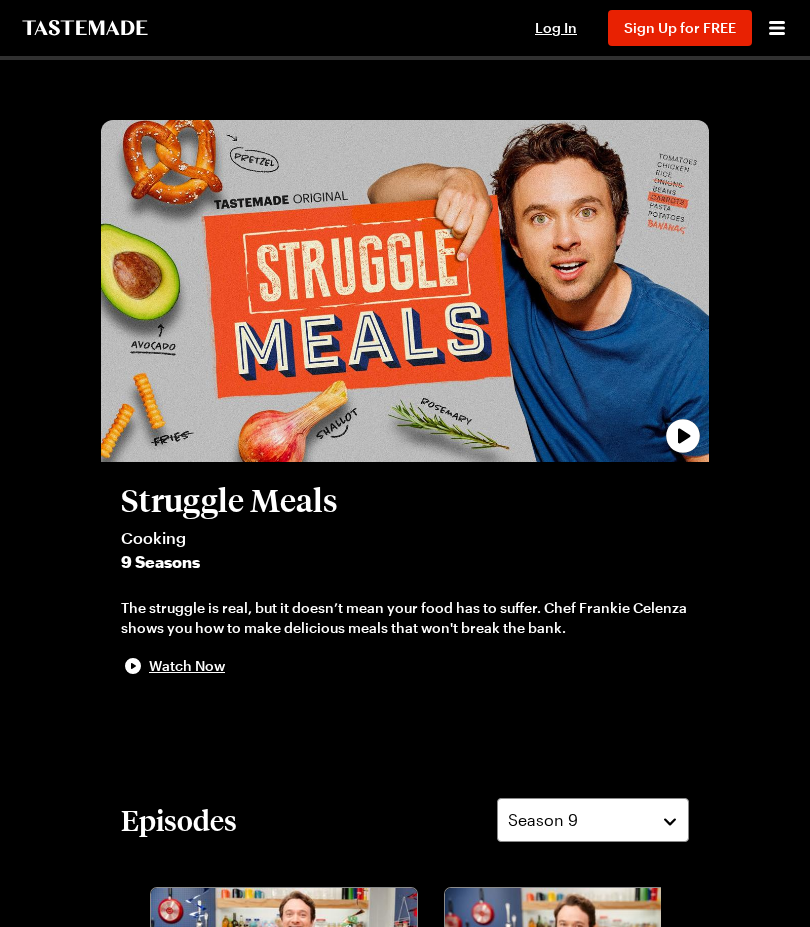 scroll, scrollTop: 0, scrollLeft: 0, axis: both 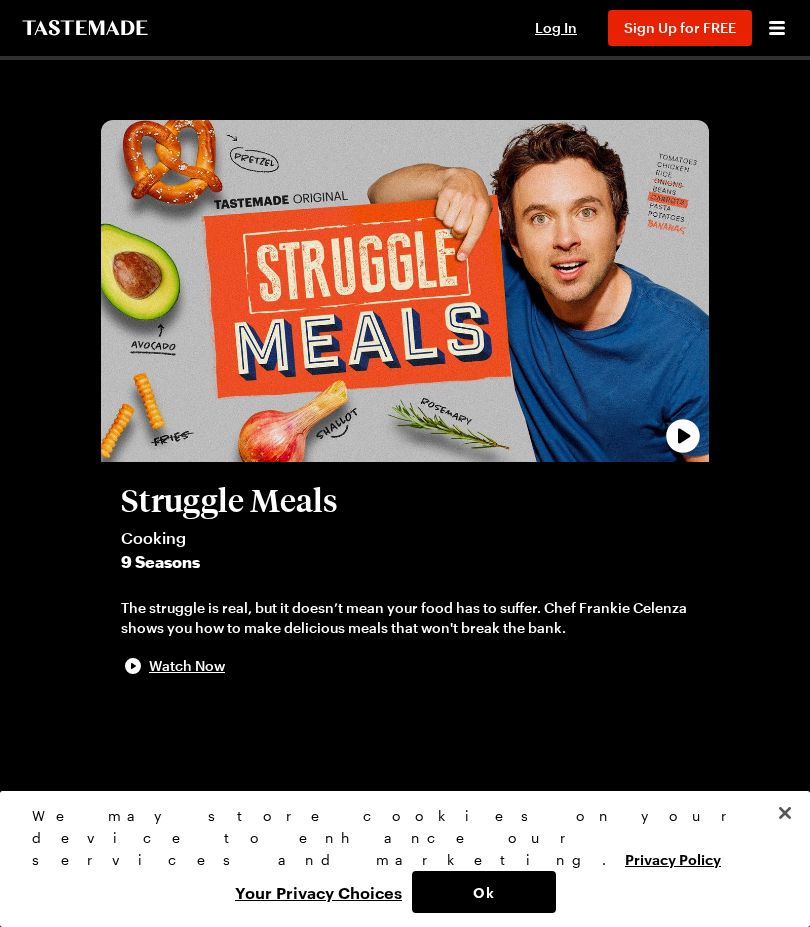 click on "Ok" at bounding box center [484, 892] 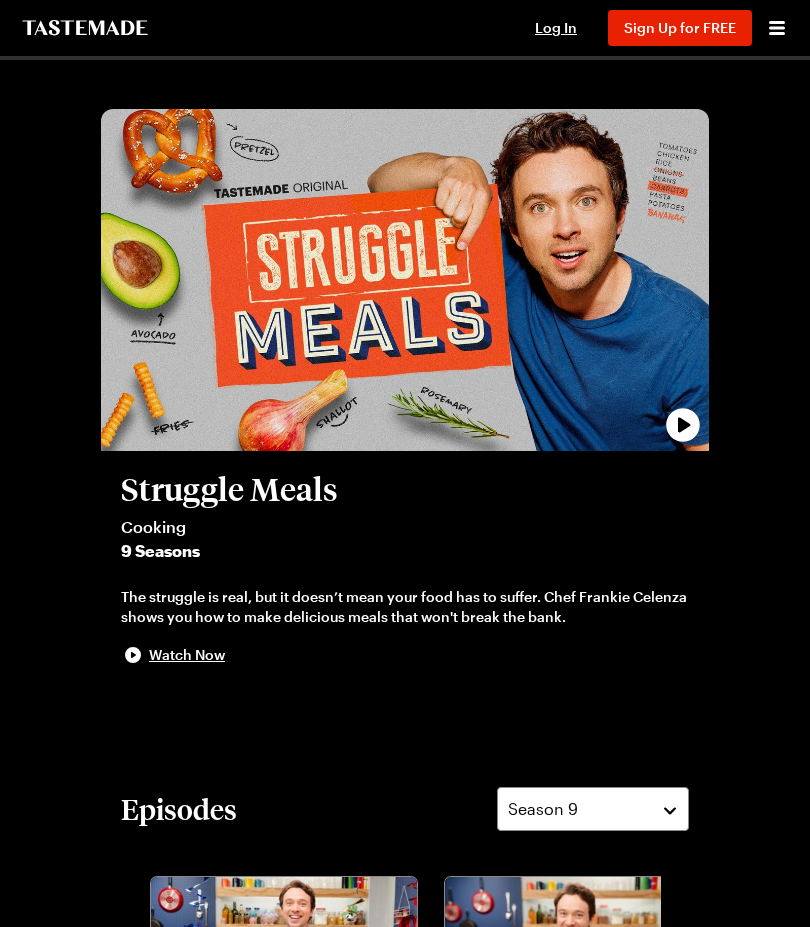 scroll, scrollTop: 0, scrollLeft: 0, axis: both 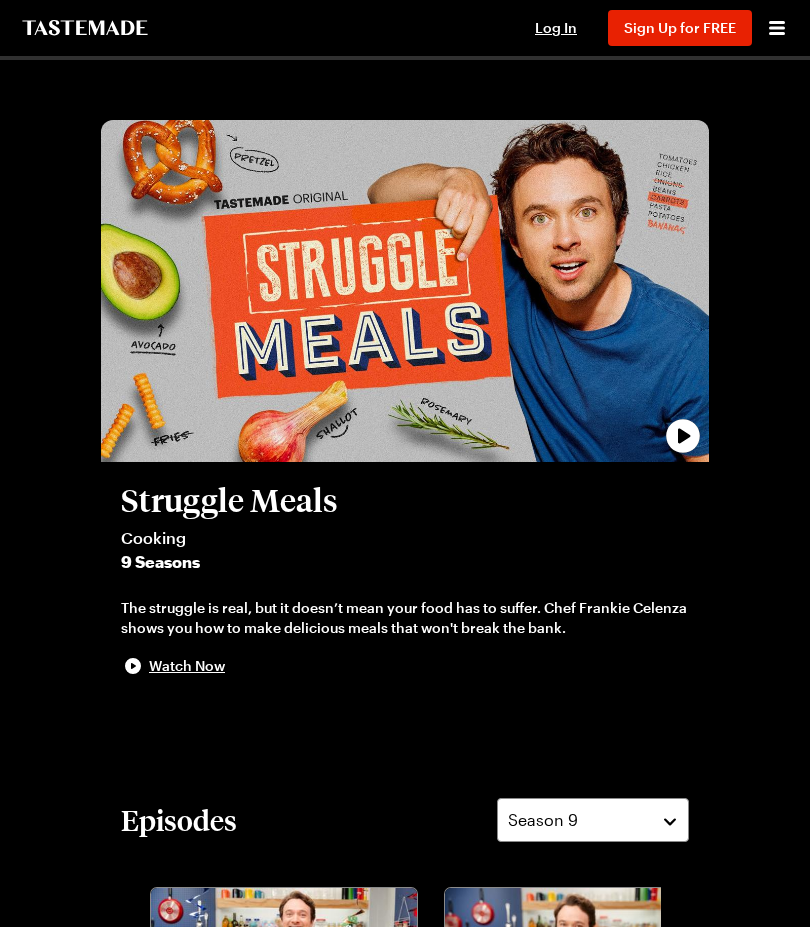 click on "Sign Up for FREE" at bounding box center [680, 27] 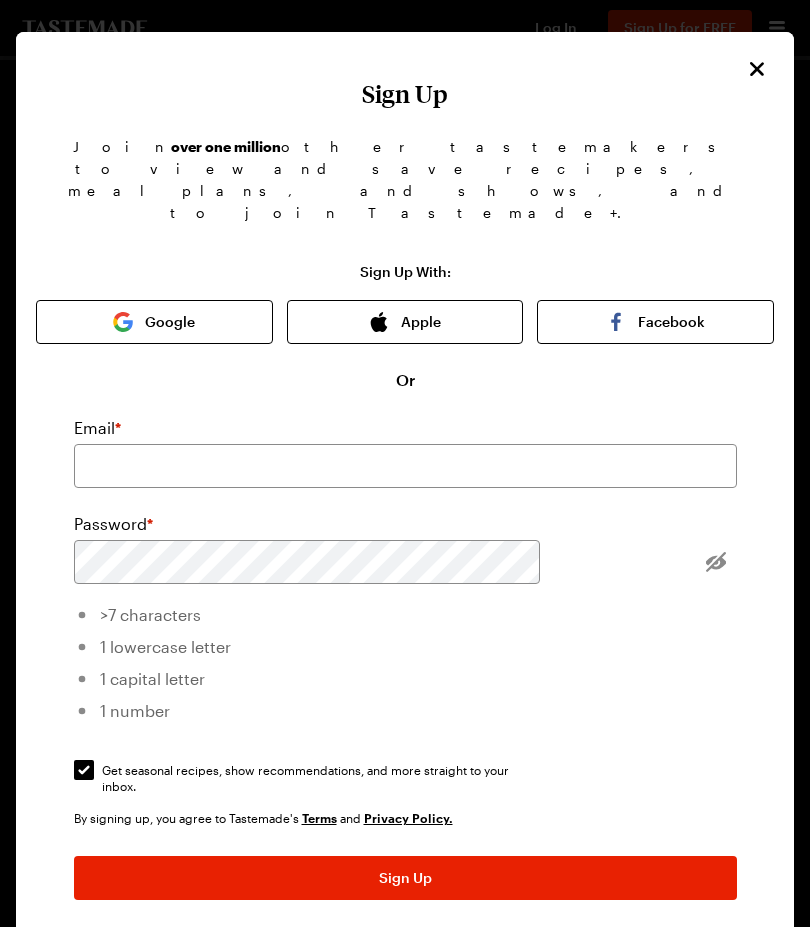 click on "Google" at bounding box center (154, 322) 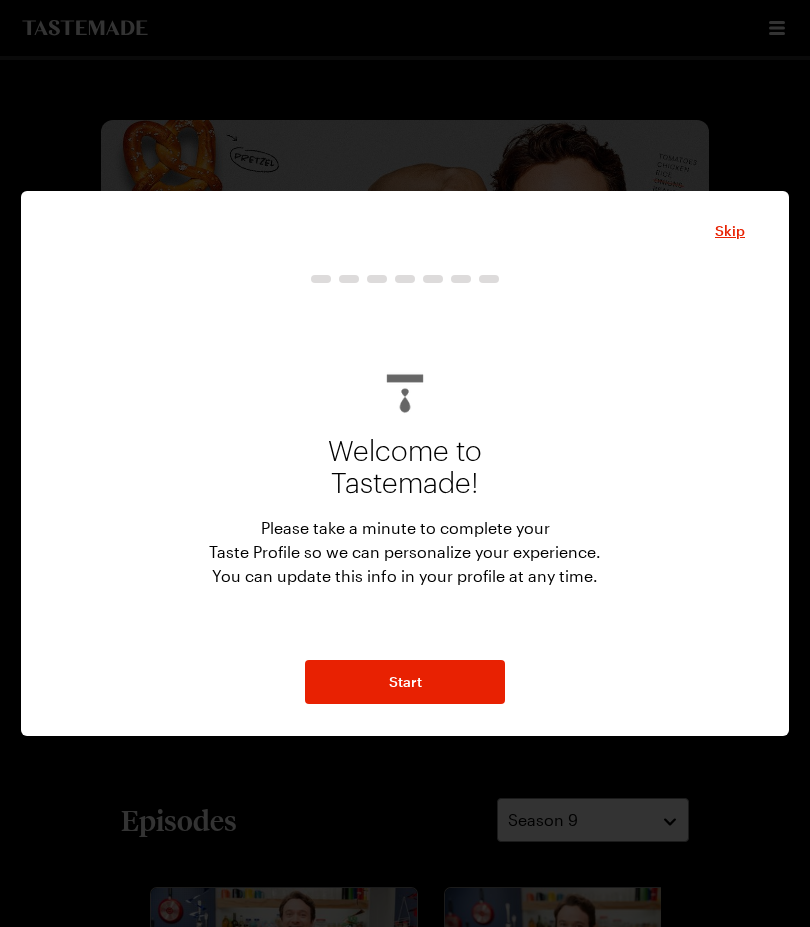 click on "Start" at bounding box center [405, 682] 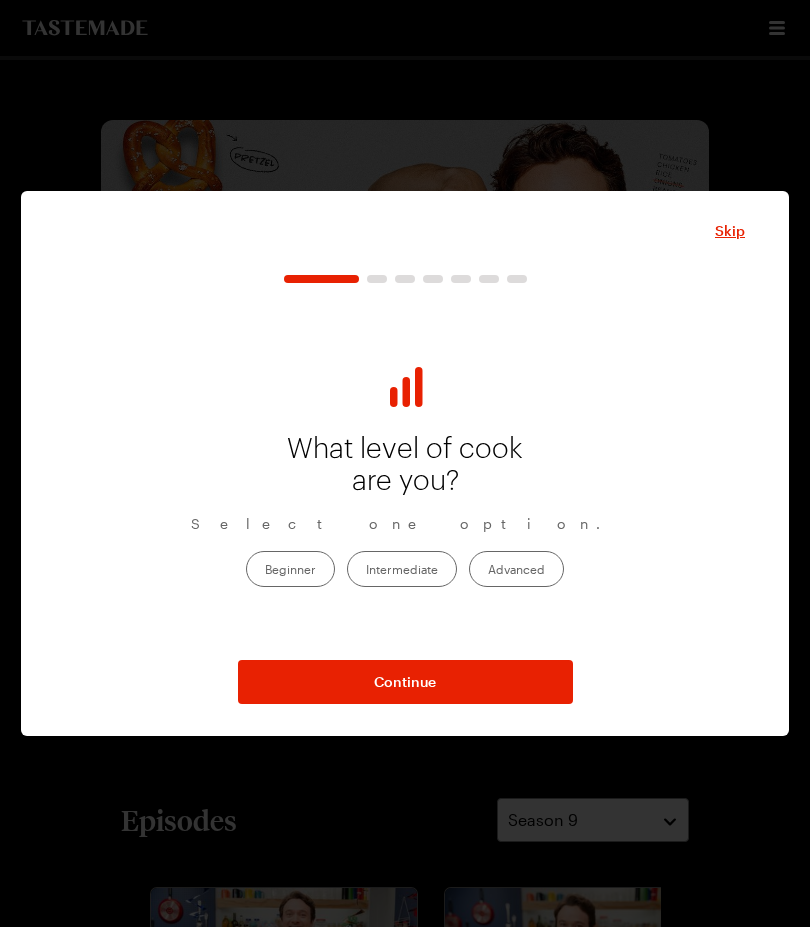 click on "Beginner" at bounding box center (290, 569) 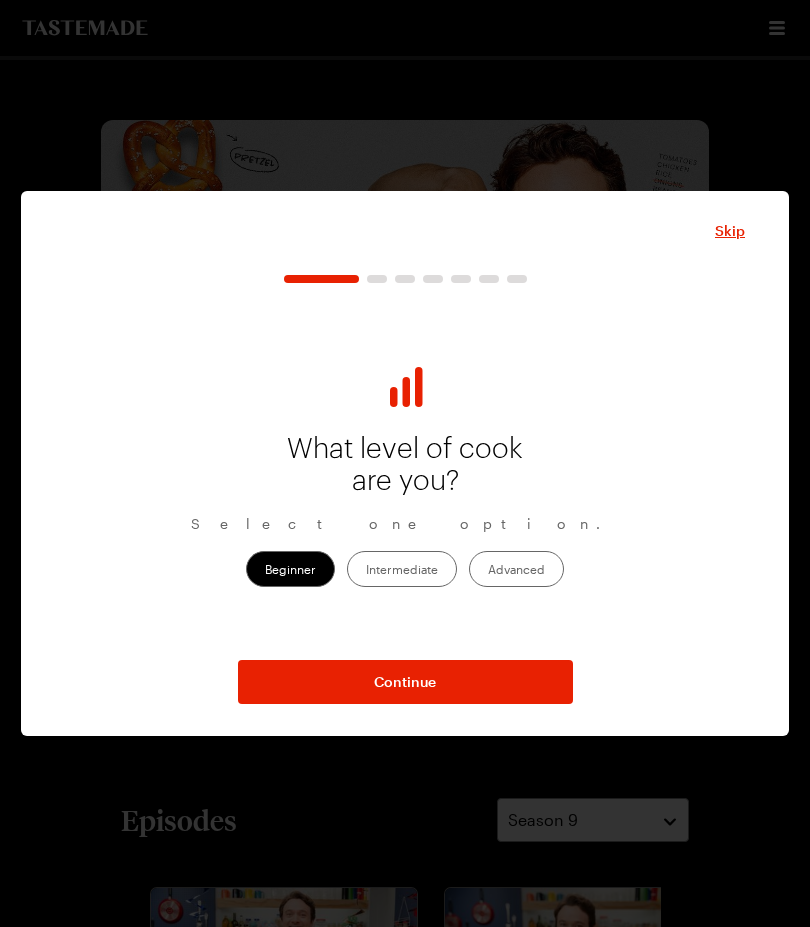 click on "Continue" at bounding box center [405, 682] 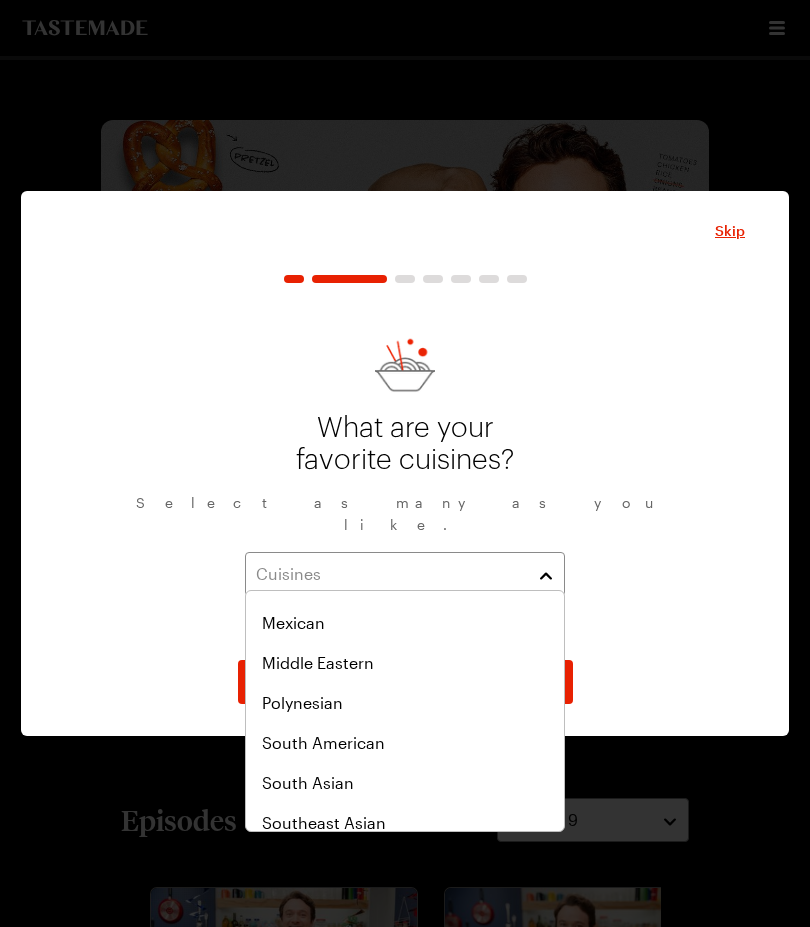 scroll, scrollTop: 886, scrollLeft: 0, axis: vertical 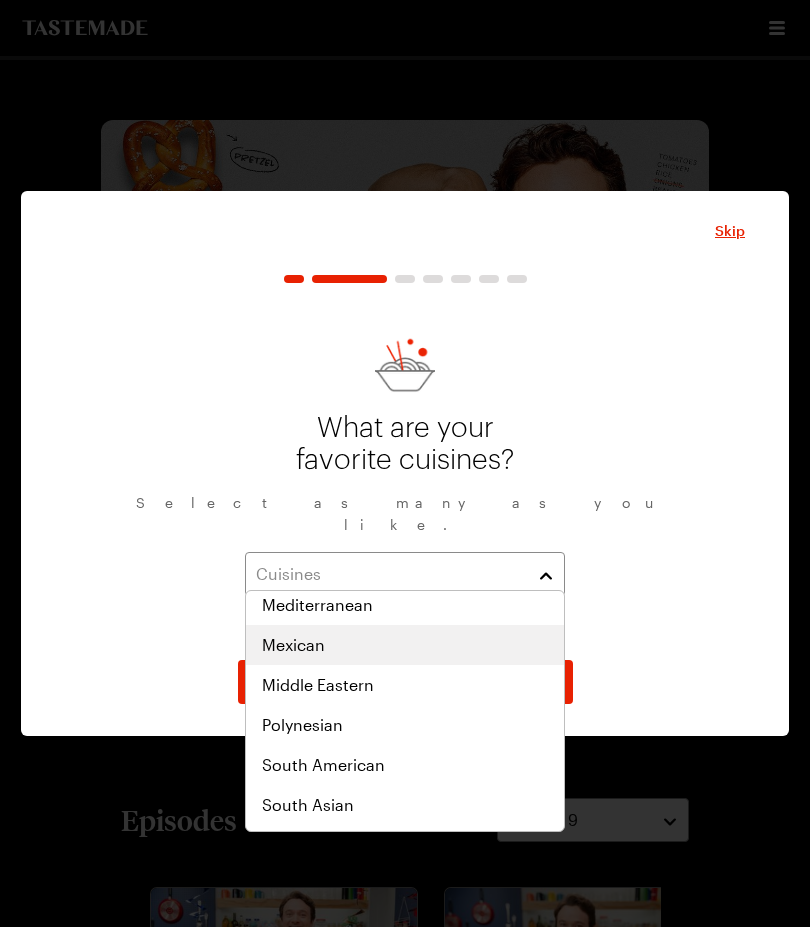 click on "Mexican" at bounding box center (293, 645) 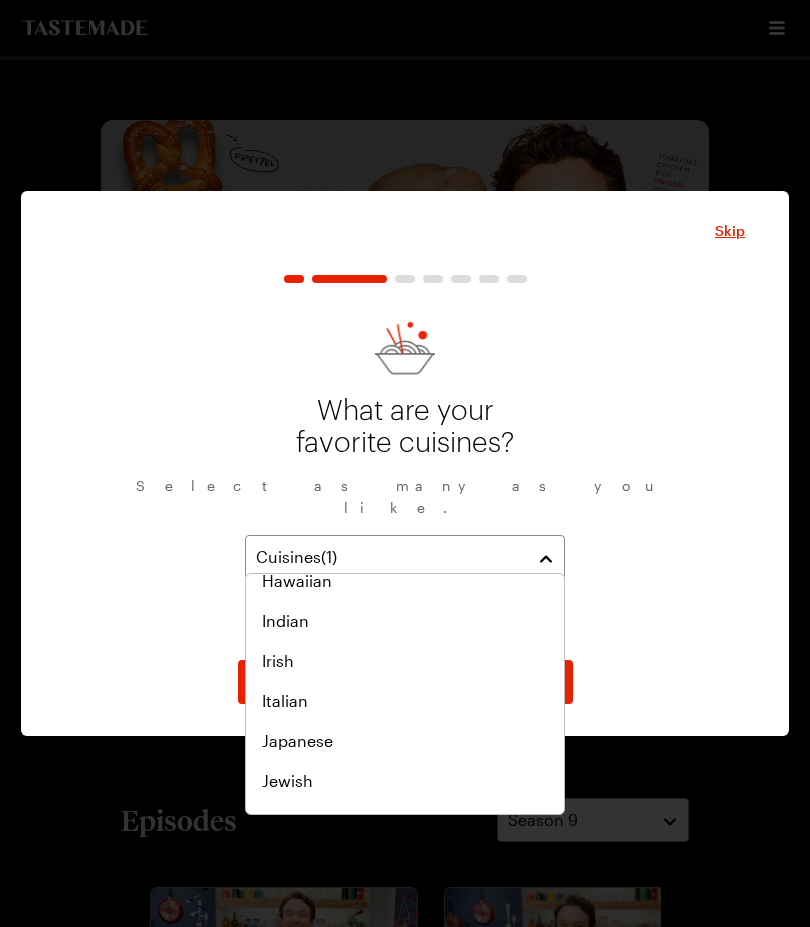 scroll, scrollTop: 651, scrollLeft: 0, axis: vertical 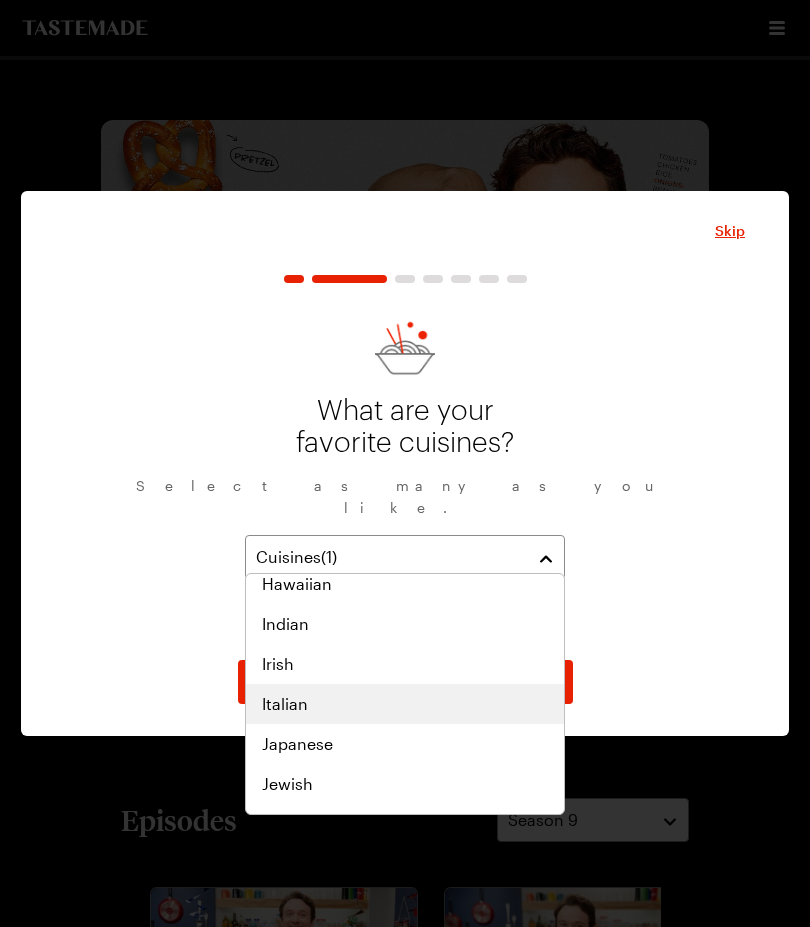 click on "Italian" at bounding box center [285, 704] 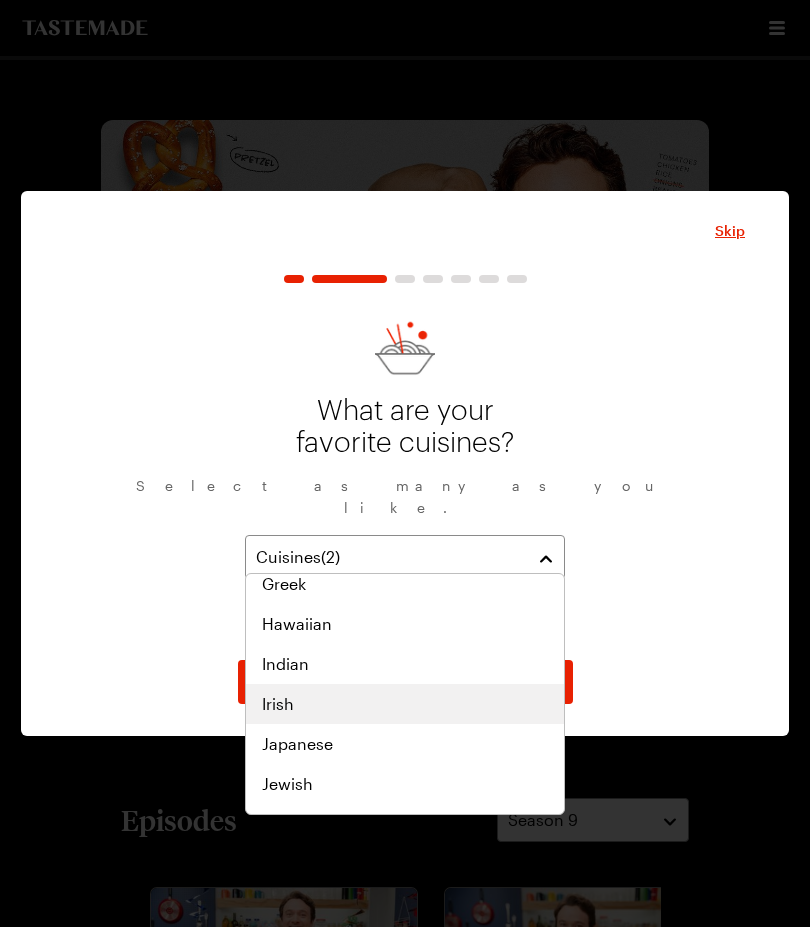 click on "Irish" at bounding box center [278, 704] 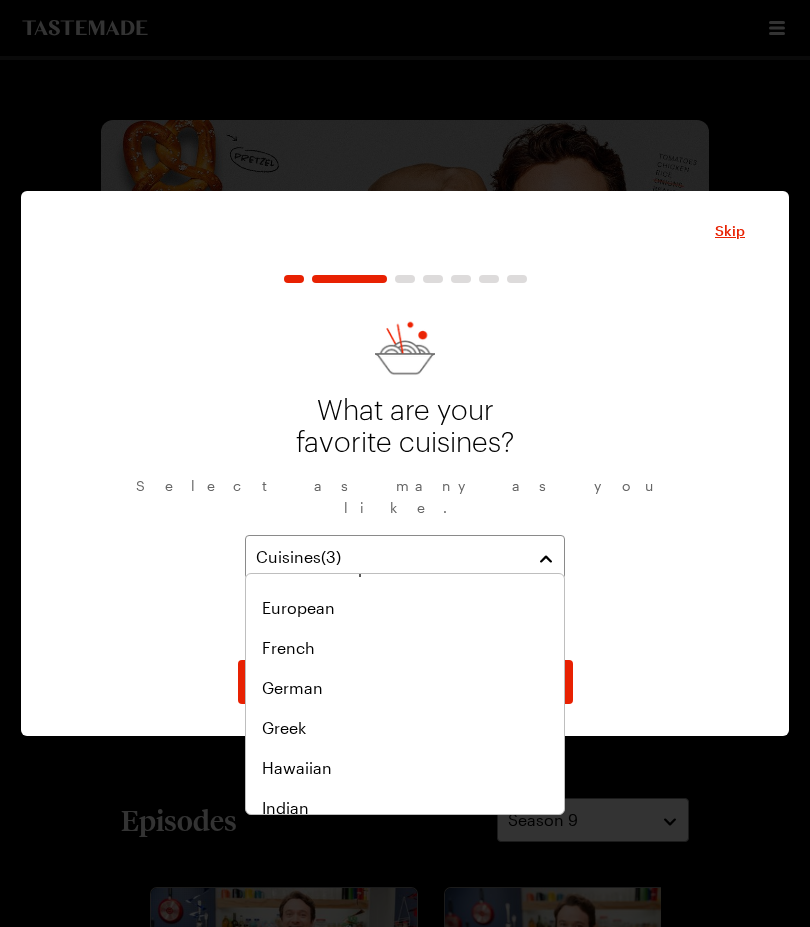 scroll, scrollTop: 546, scrollLeft: 0, axis: vertical 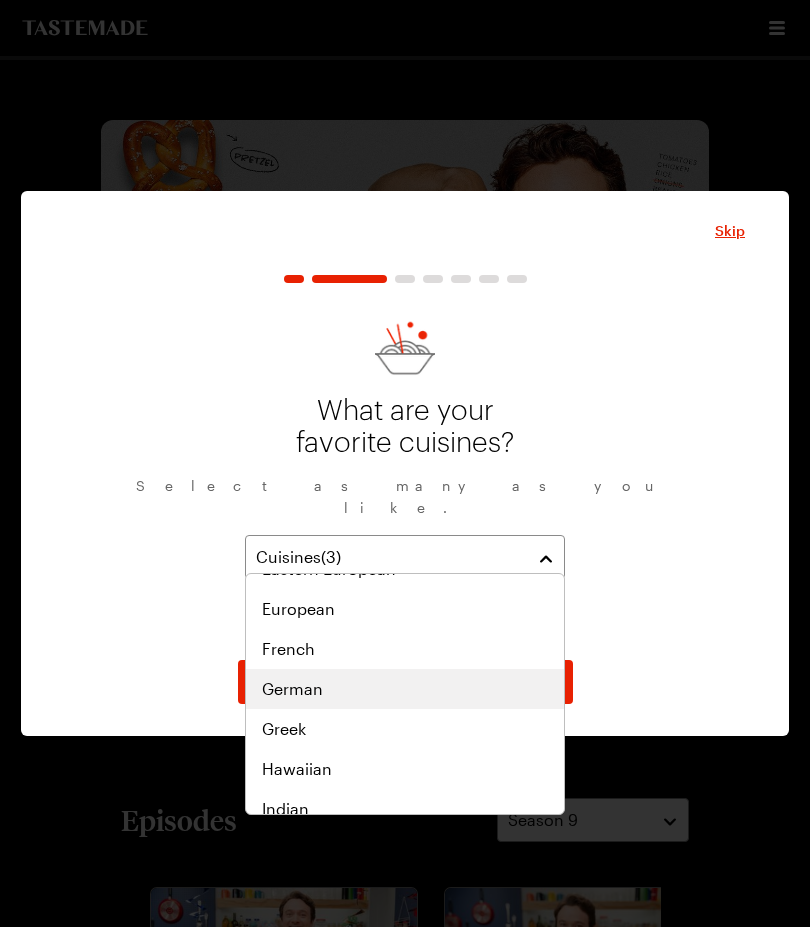 click on "German" at bounding box center (292, 689) 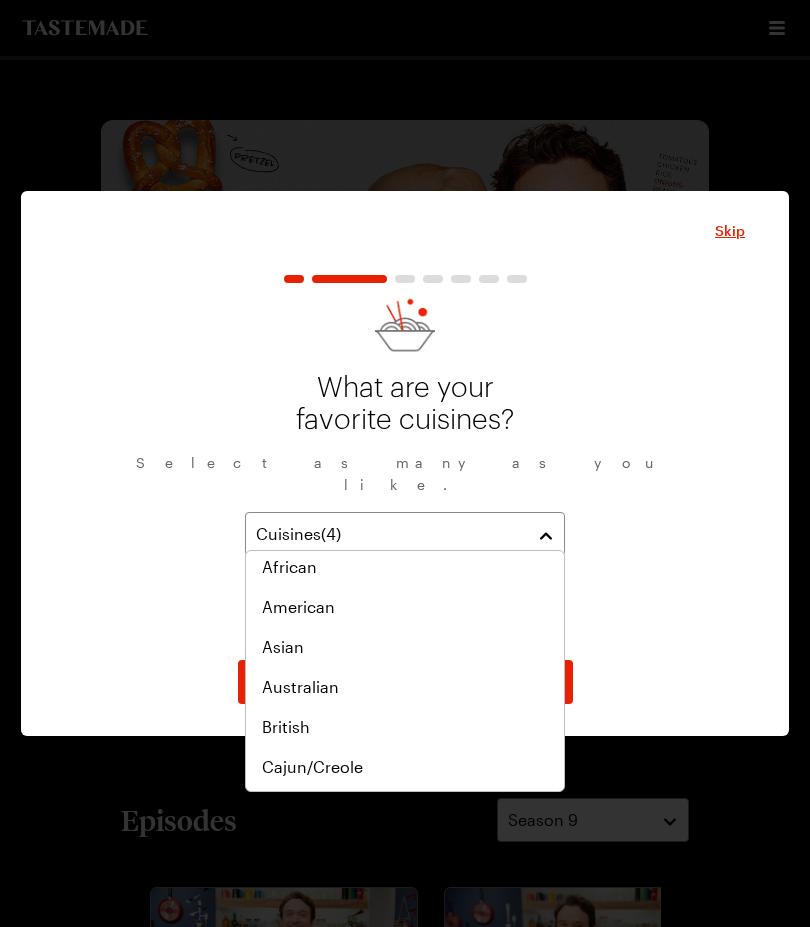 scroll, scrollTop: 162, scrollLeft: 0, axis: vertical 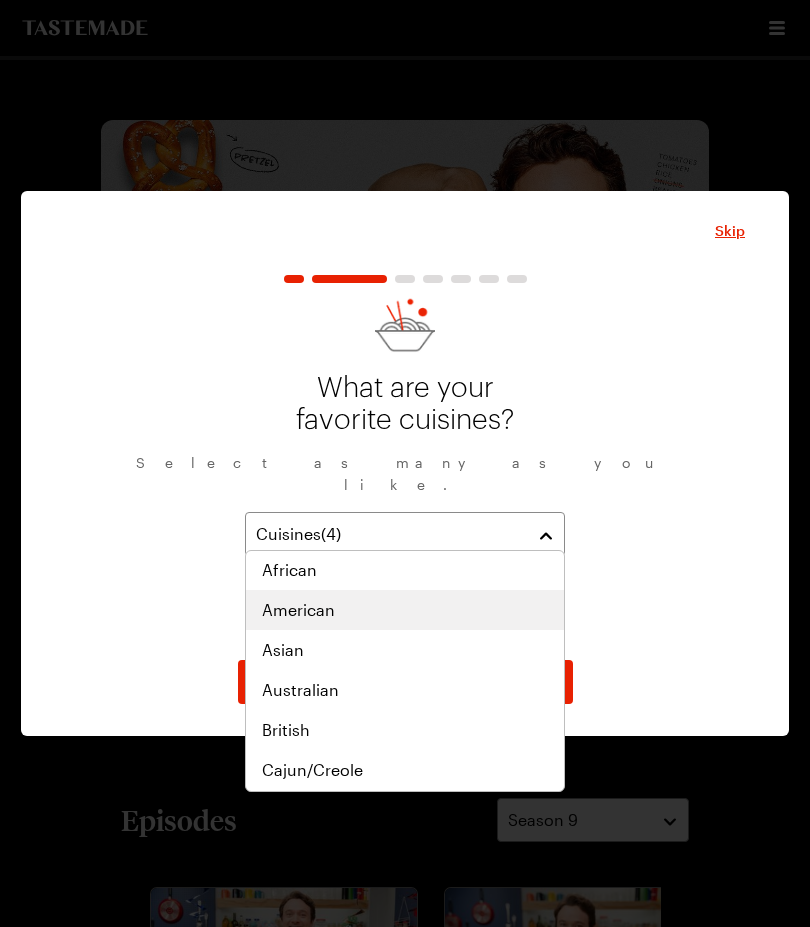 click on "American" at bounding box center [298, 610] 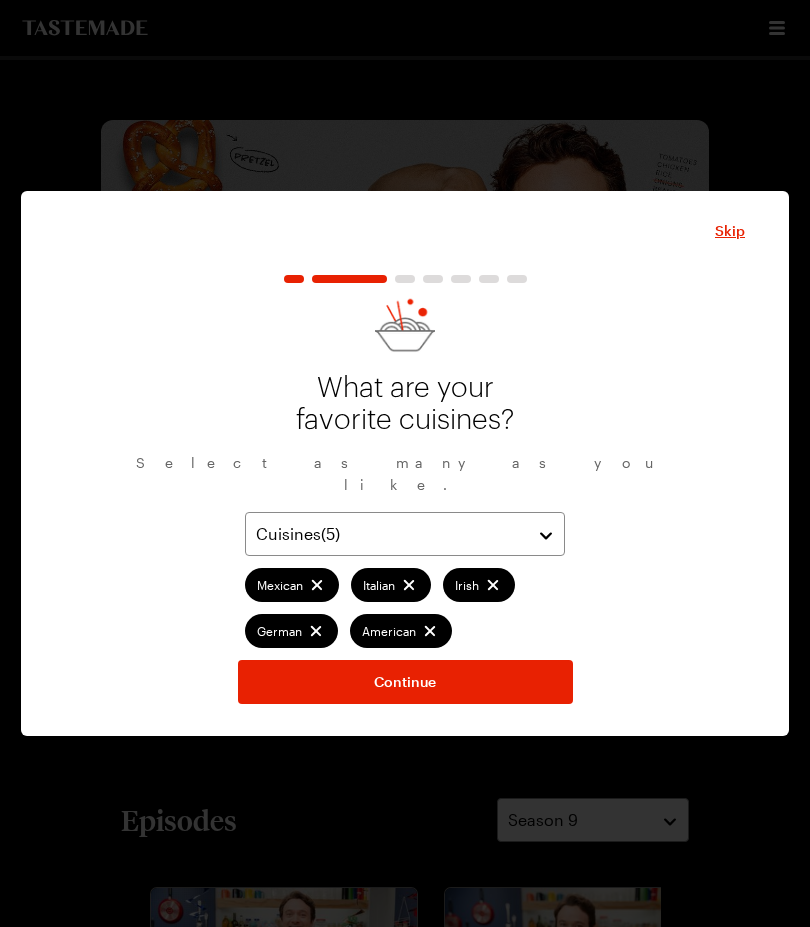 click on "Skip What are your favorite cuisines? Select as many as you like. Cuisines  ( 5 ) Mexican Italian Irish German American Continue Want to skip the Taste Profile setup? No worries! You can update this   information  in   your profile   at any time Create My Taste Profile Skip" at bounding box center (405, 464) 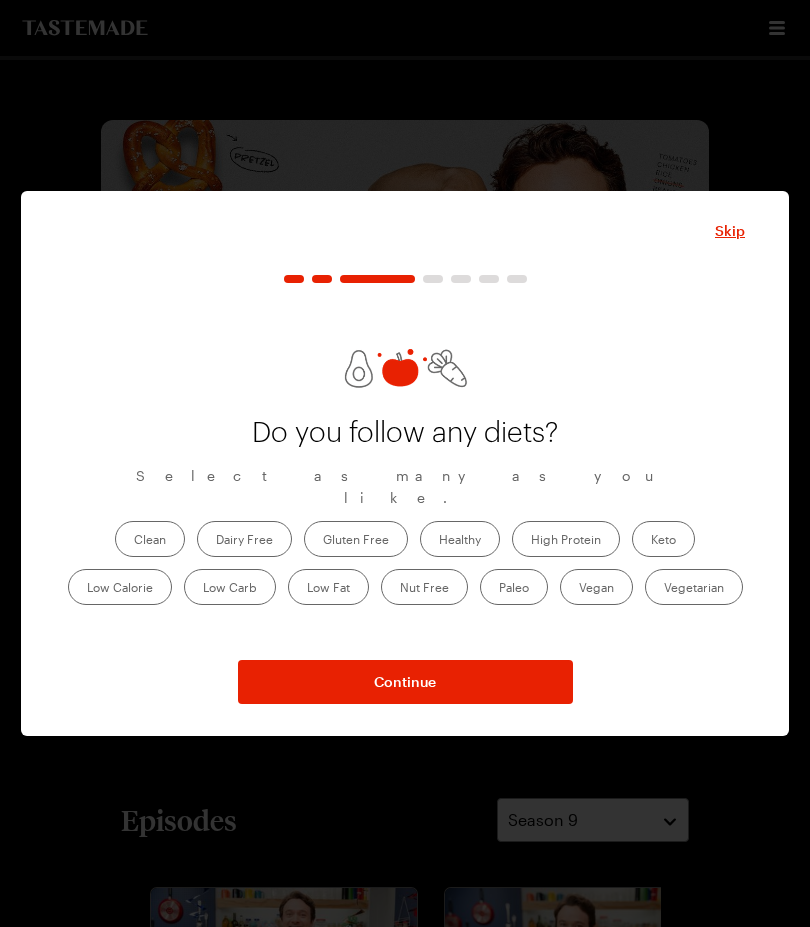 click on "Keto" at bounding box center [663, 539] 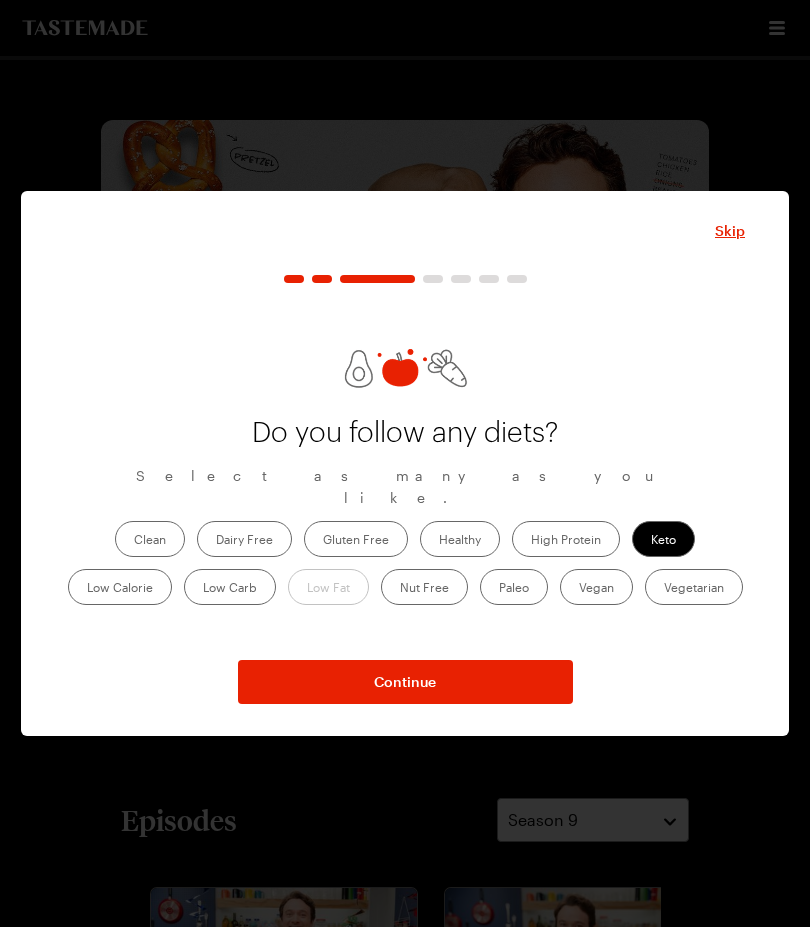 click on "Continue" at bounding box center (405, 682) 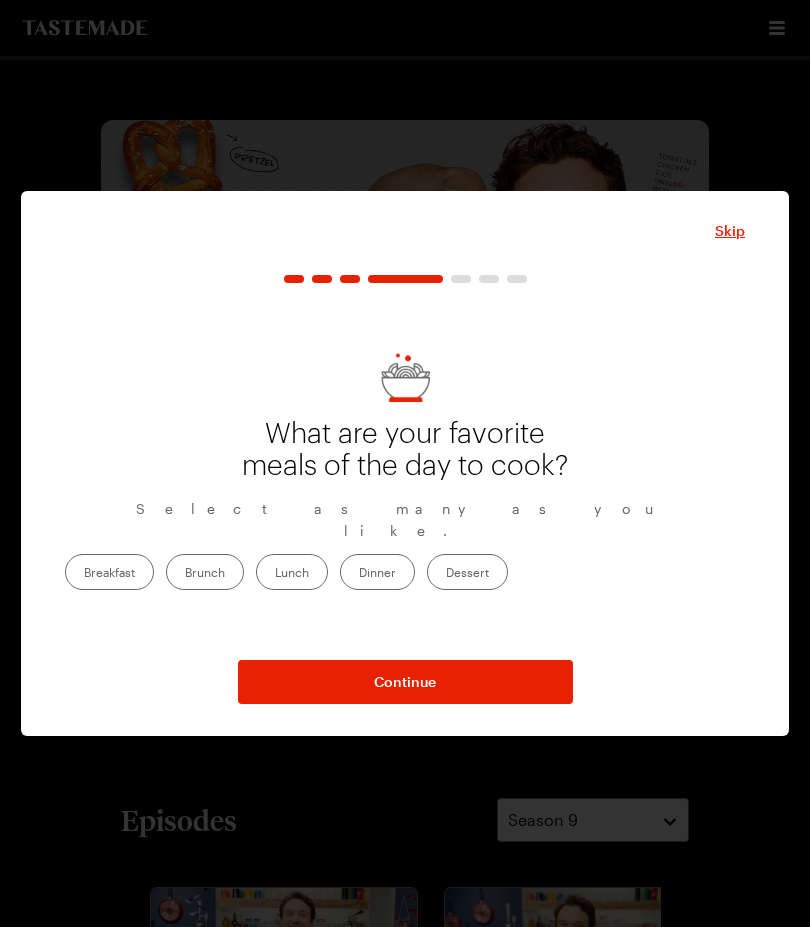 click on "Dinner" at bounding box center [377, 572] 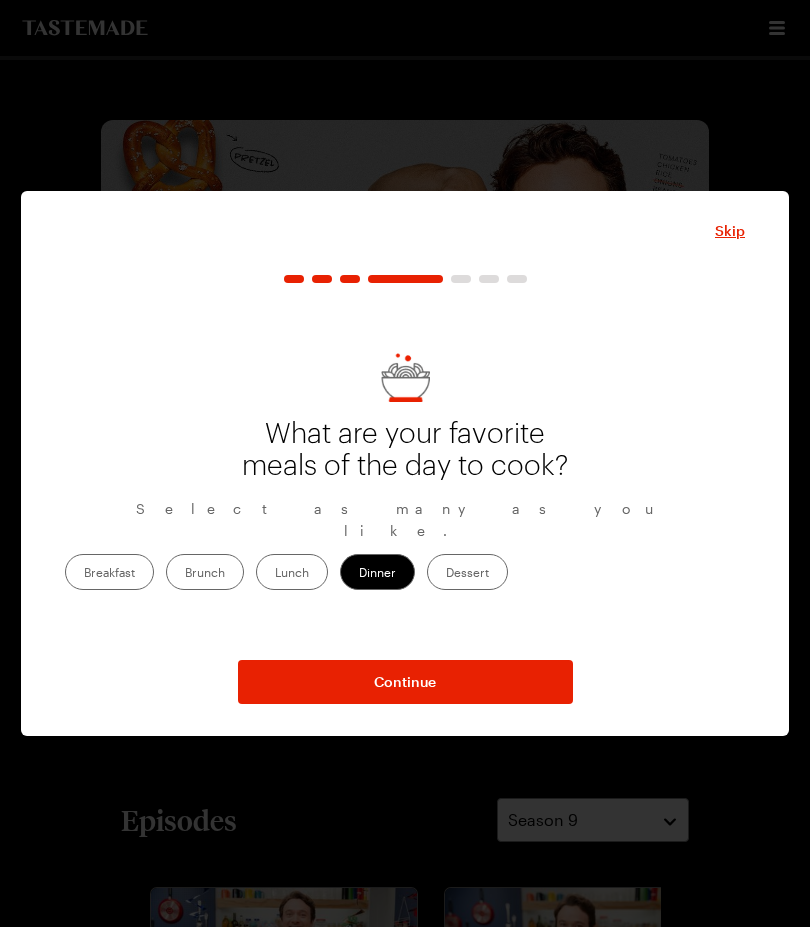 click on "Continue" at bounding box center [405, 682] 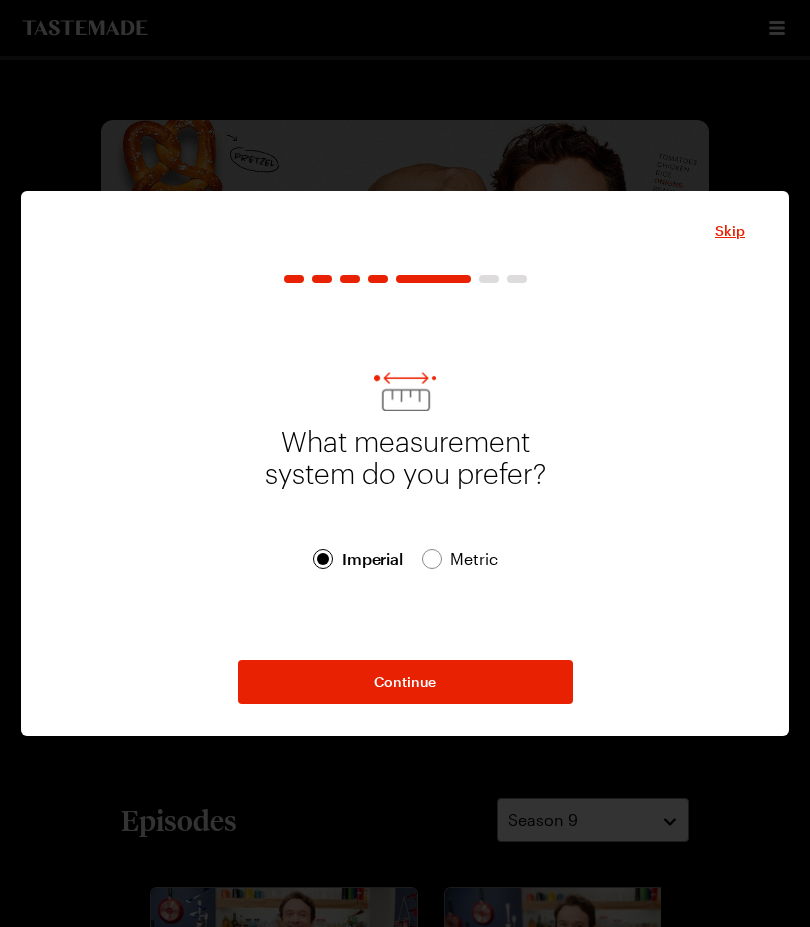 click on "Continue" at bounding box center [405, 682] 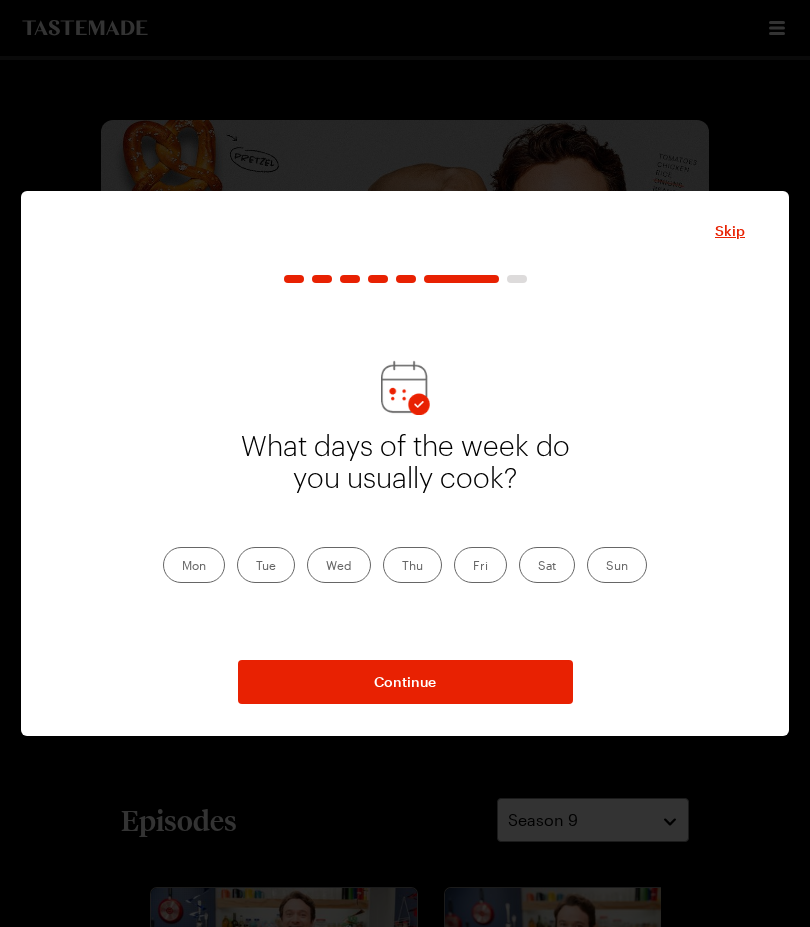 click on "Mon" at bounding box center (194, 565) 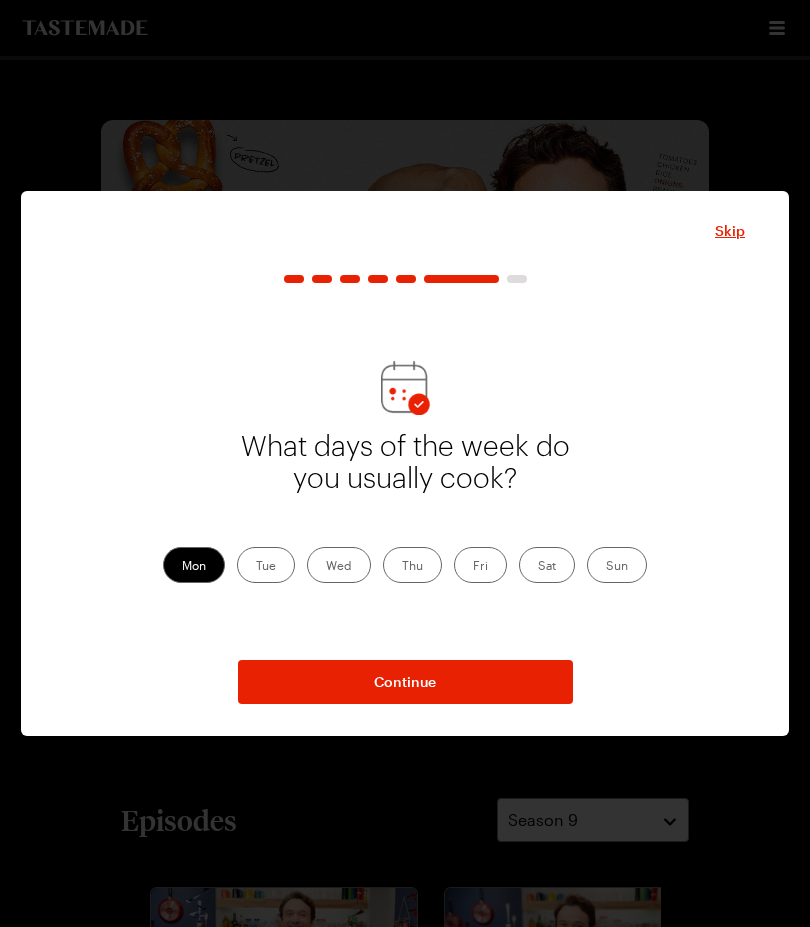 click on "Tue" at bounding box center [266, 565] 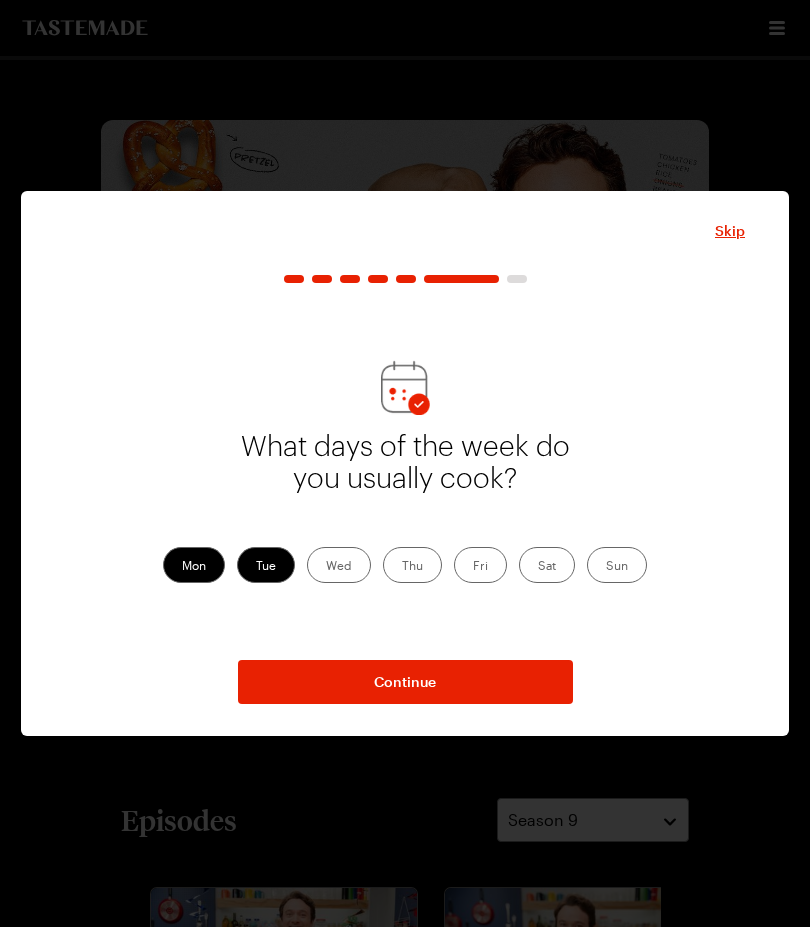click on "Wed" at bounding box center [339, 565] 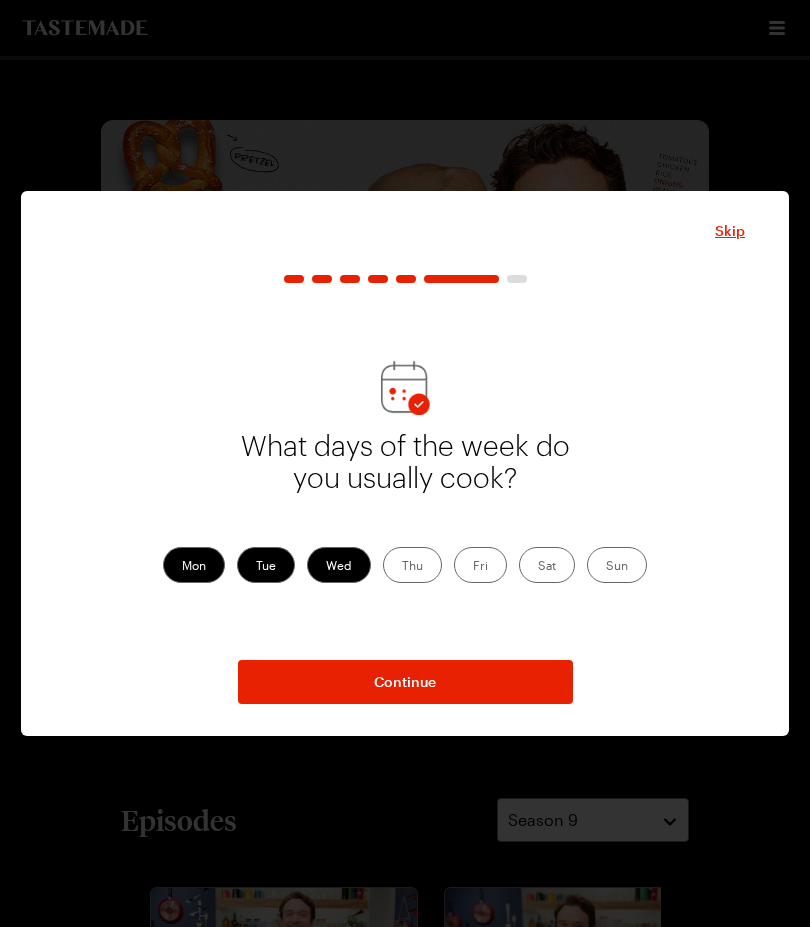 click on "Thu" at bounding box center [412, 565] 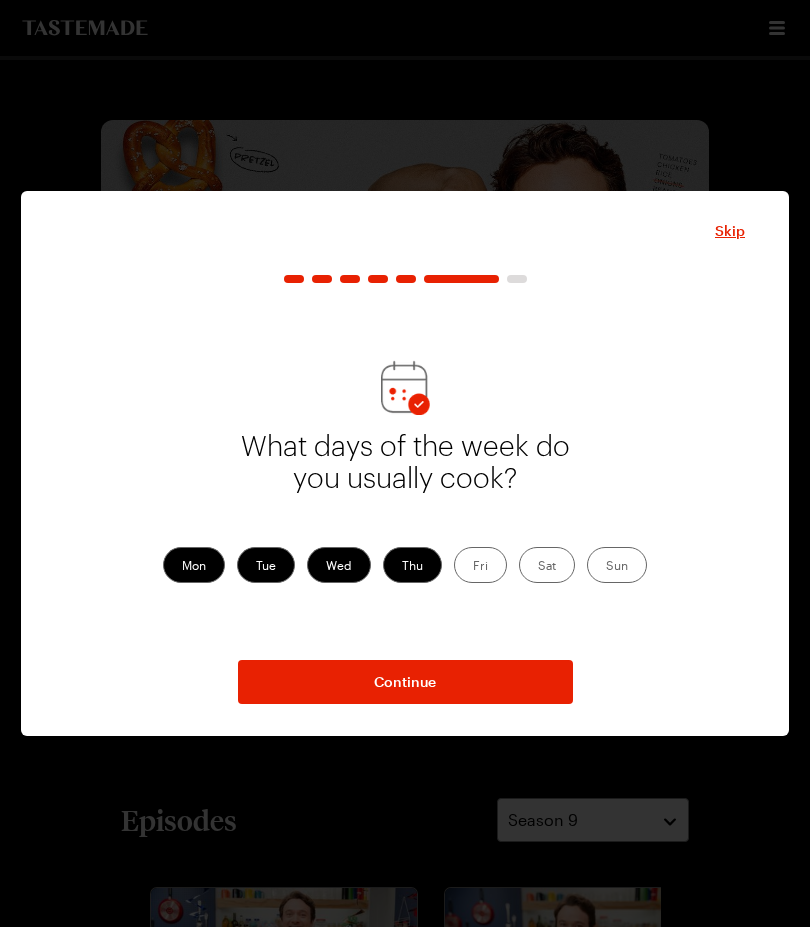 click on "Fri" at bounding box center (480, 565) 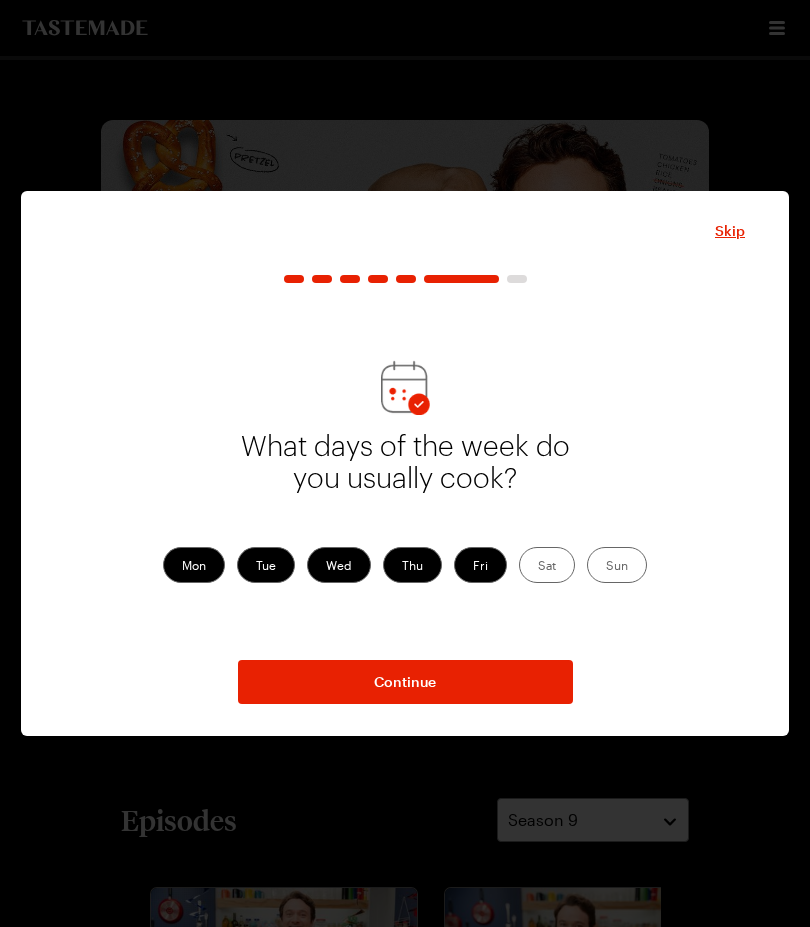 click on "Sat" at bounding box center [547, 565] 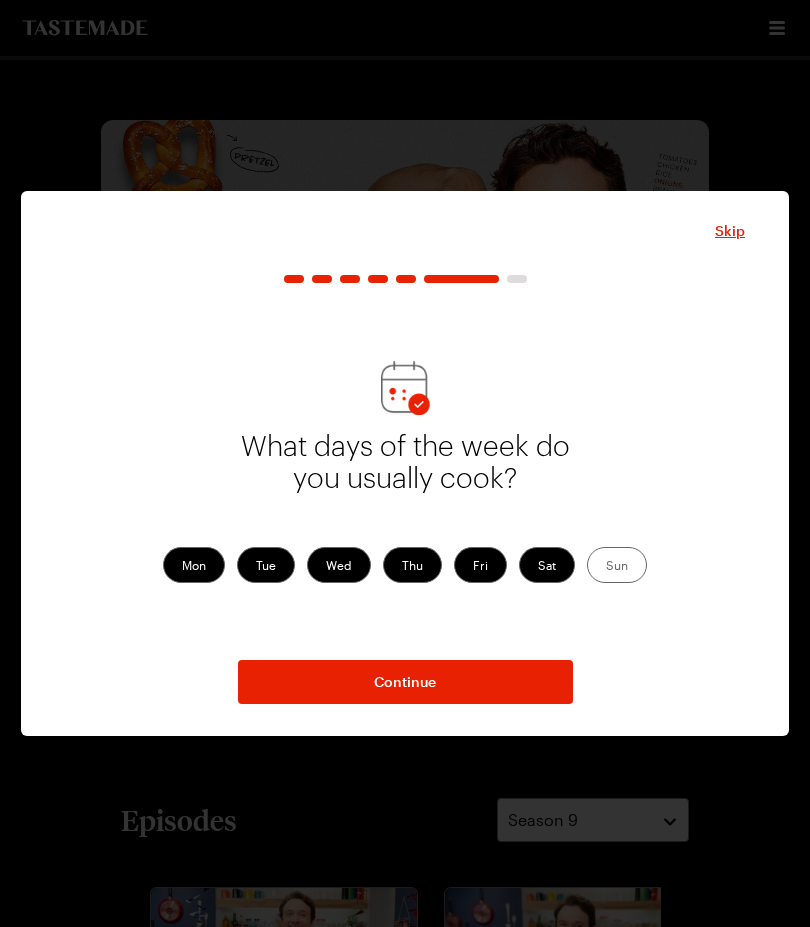 click on "Sun" at bounding box center [617, 565] 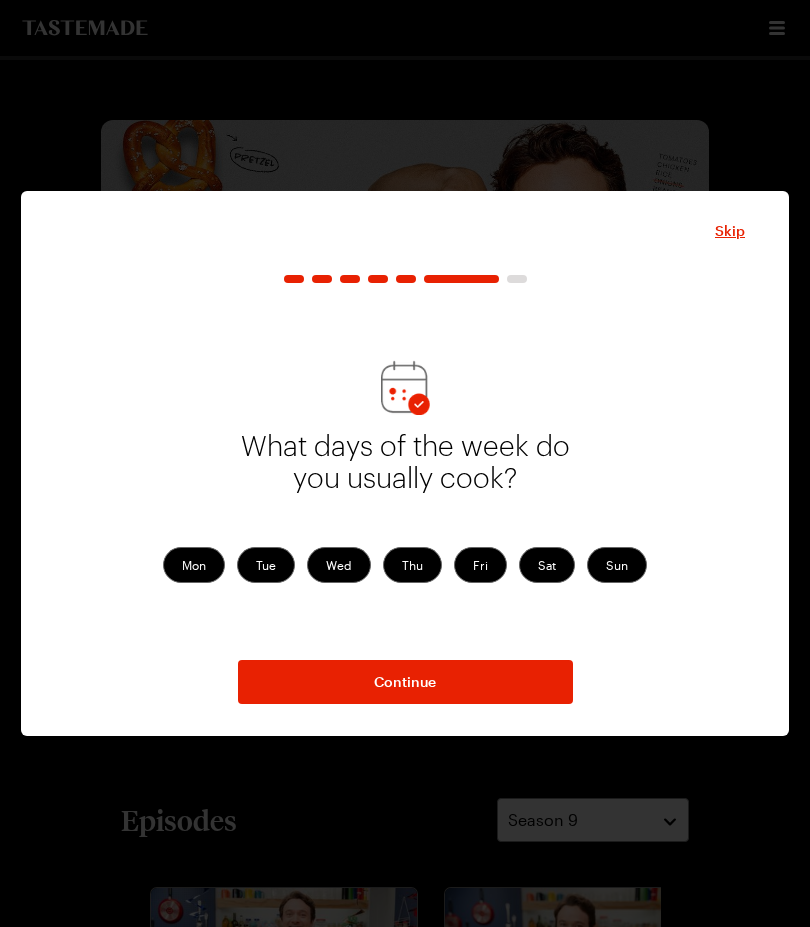 click on "Continue" at bounding box center (405, 682) 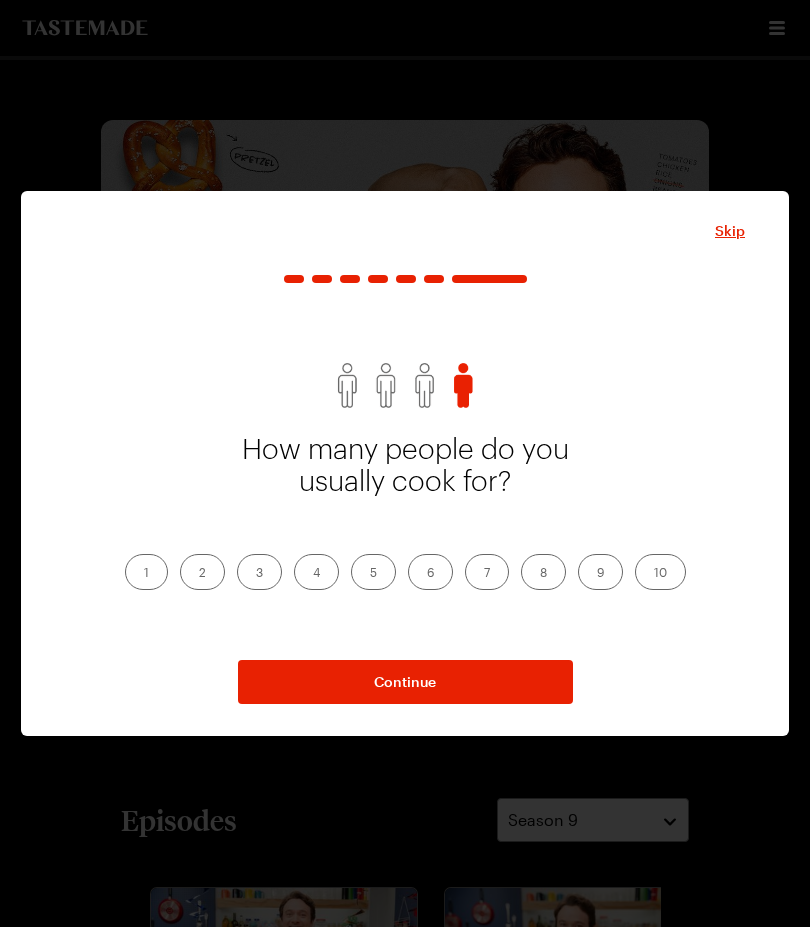 click on "2" at bounding box center (202, 572) 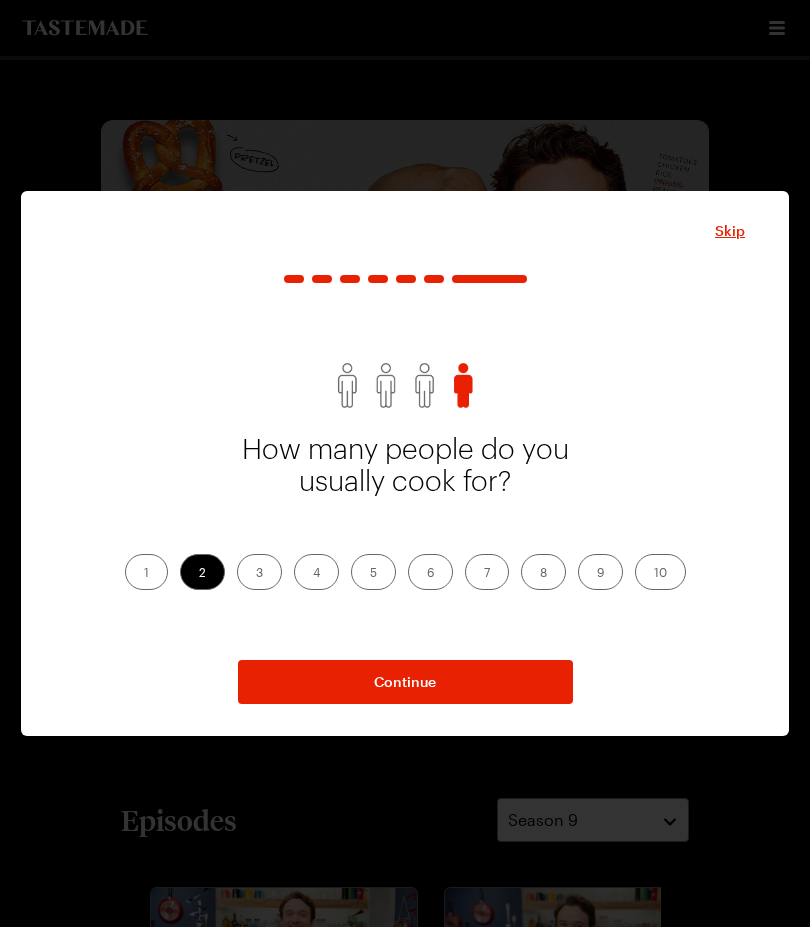 click on "Continue" at bounding box center (405, 682) 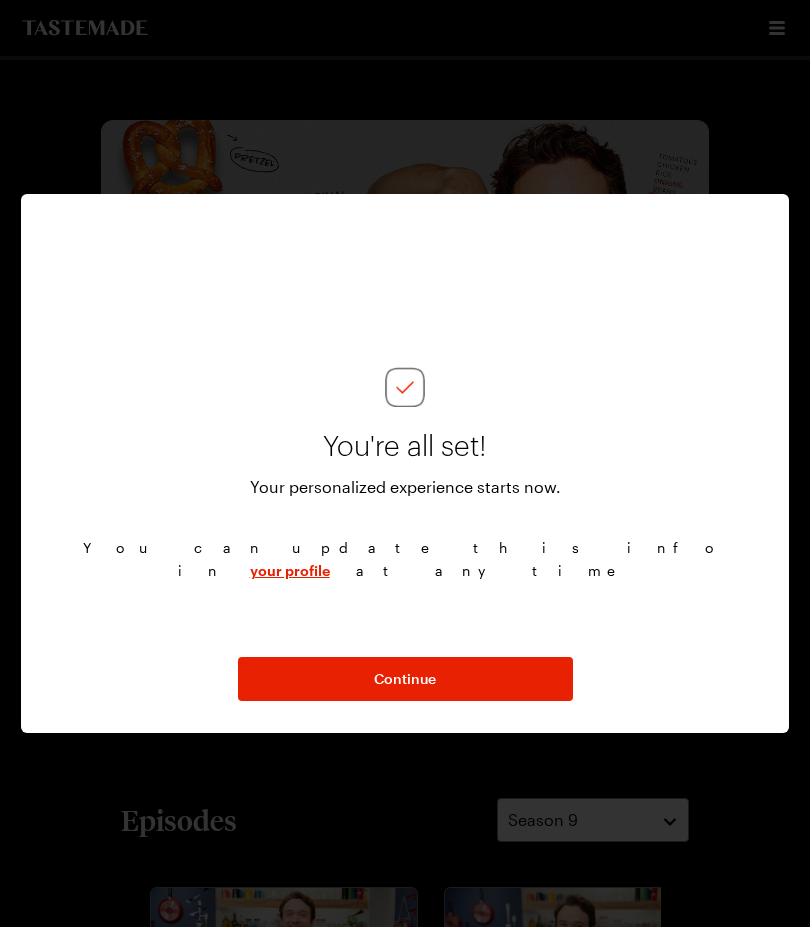 click on "Continue" at bounding box center (405, 679) 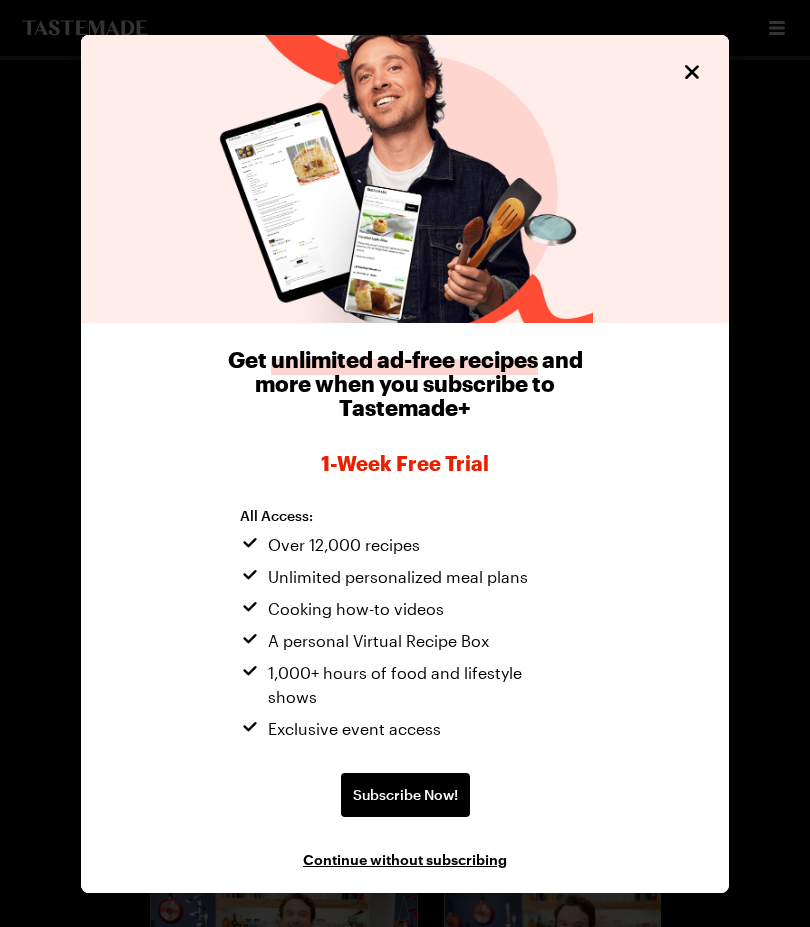click on "Continue without subscribing" at bounding box center [405, 859] 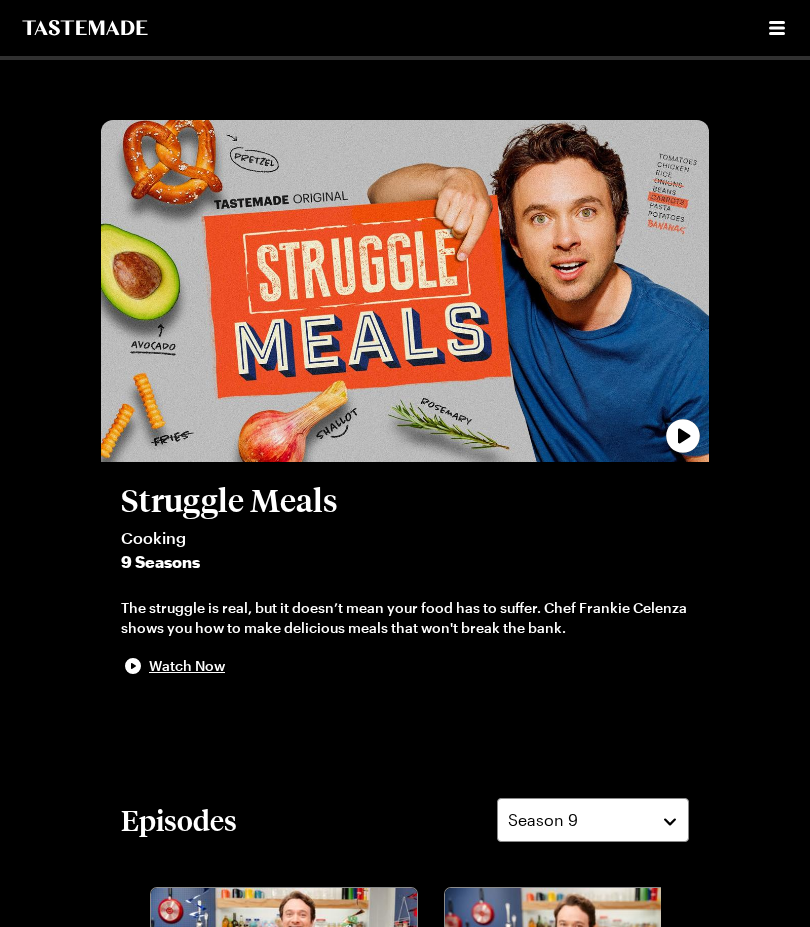 click 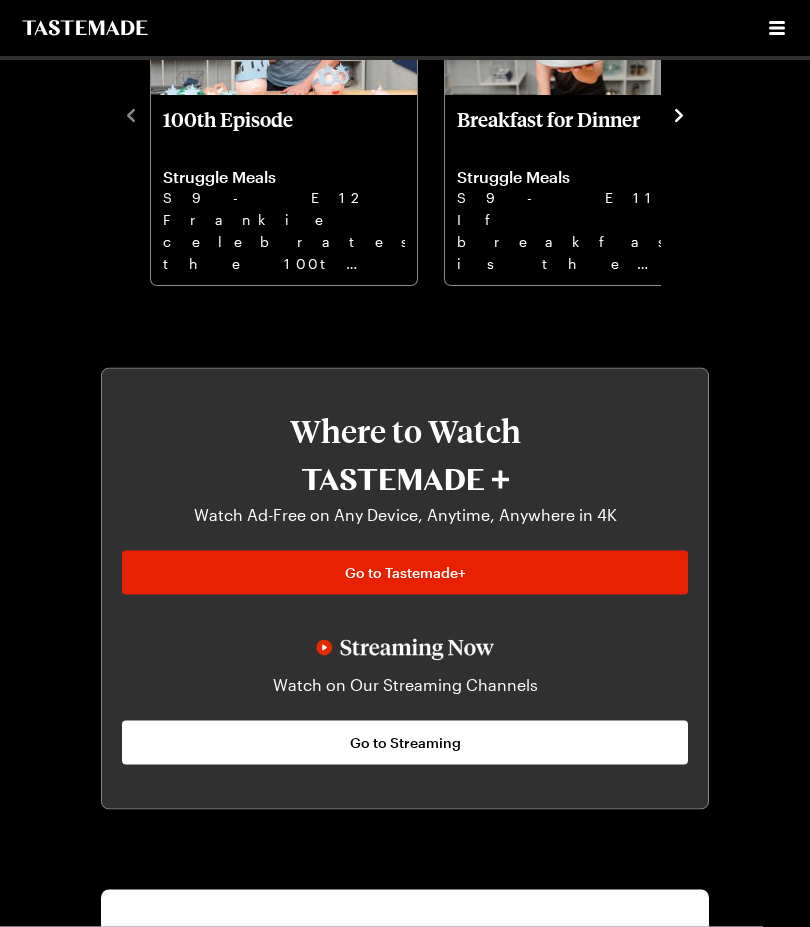 scroll, scrollTop: 944, scrollLeft: 0, axis: vertical 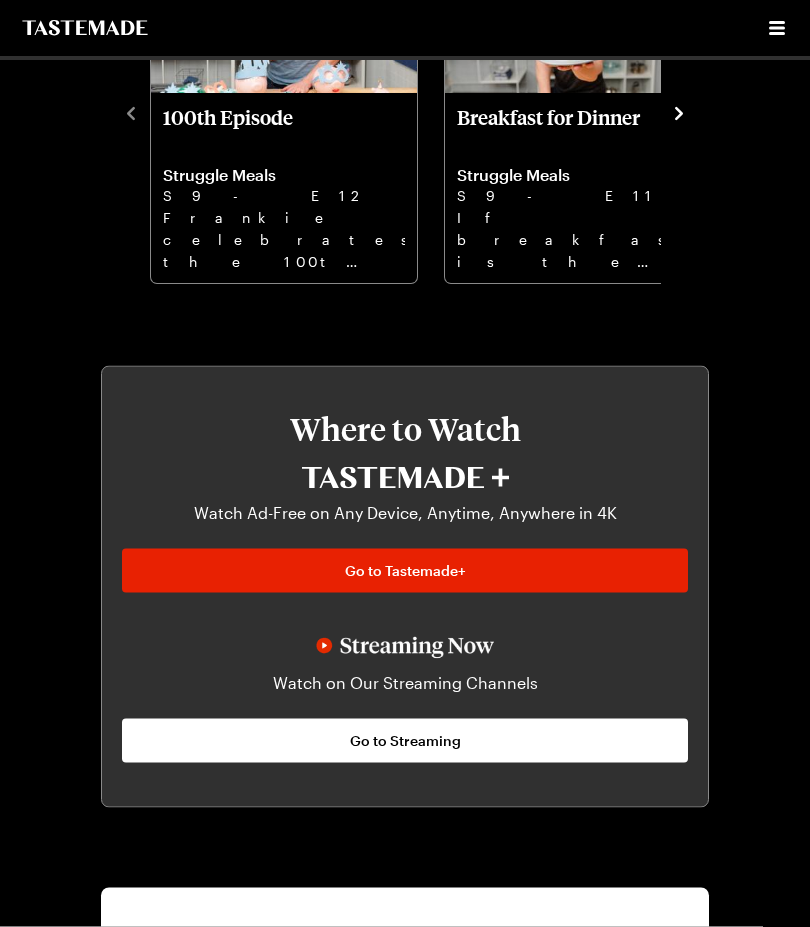 click on "Go to Tastemade+" at bounding box center (405, 571) 